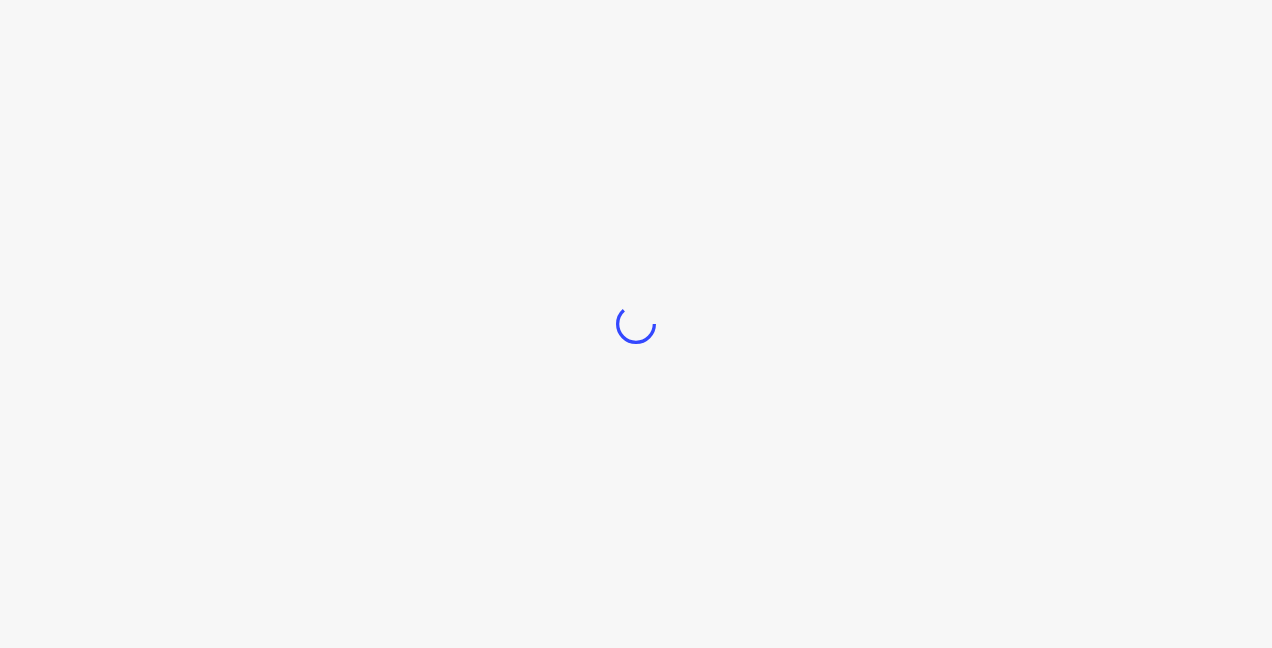 scroll, scrollTop: 0, scrollLeft: 0, axis: both 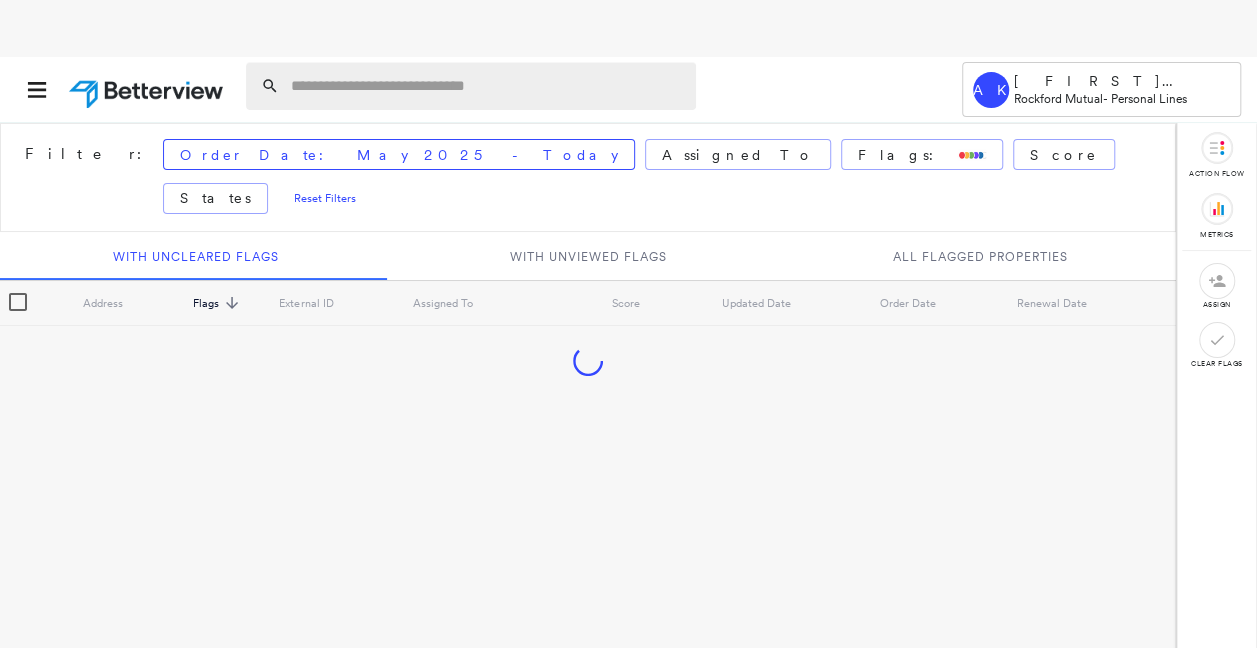 click at bounding box center (487, 86) 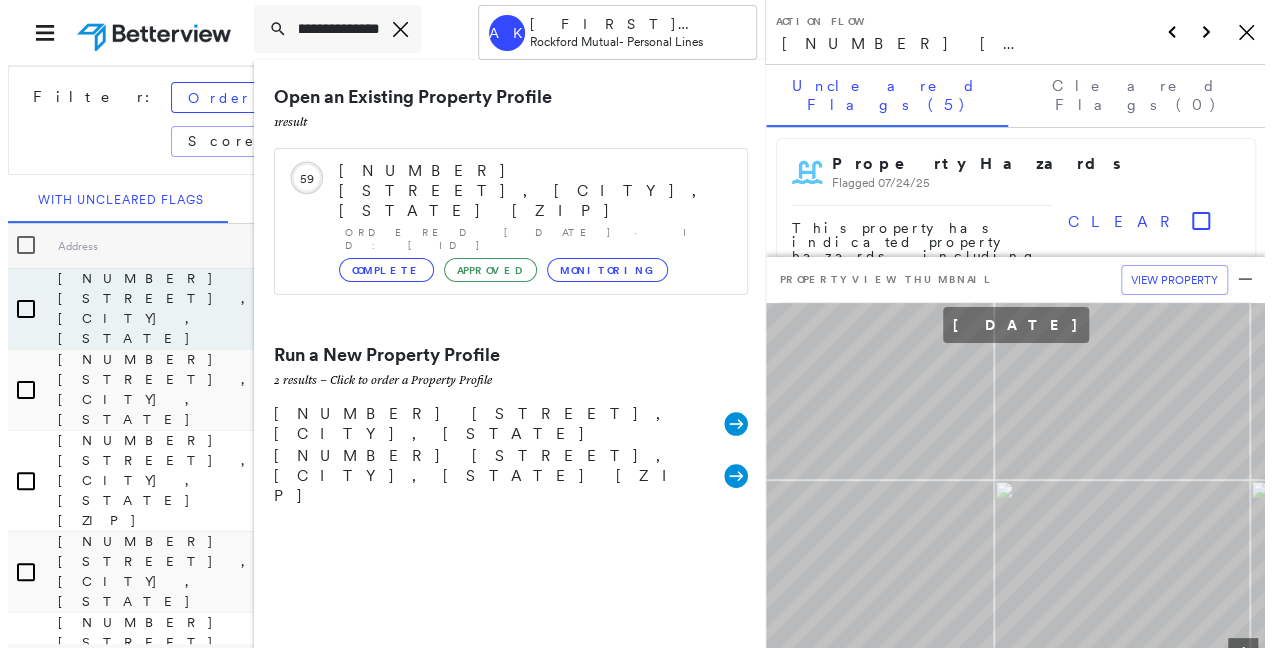 scroll, scrollTop: 0, scrollLeft: 159, axis: horizontal 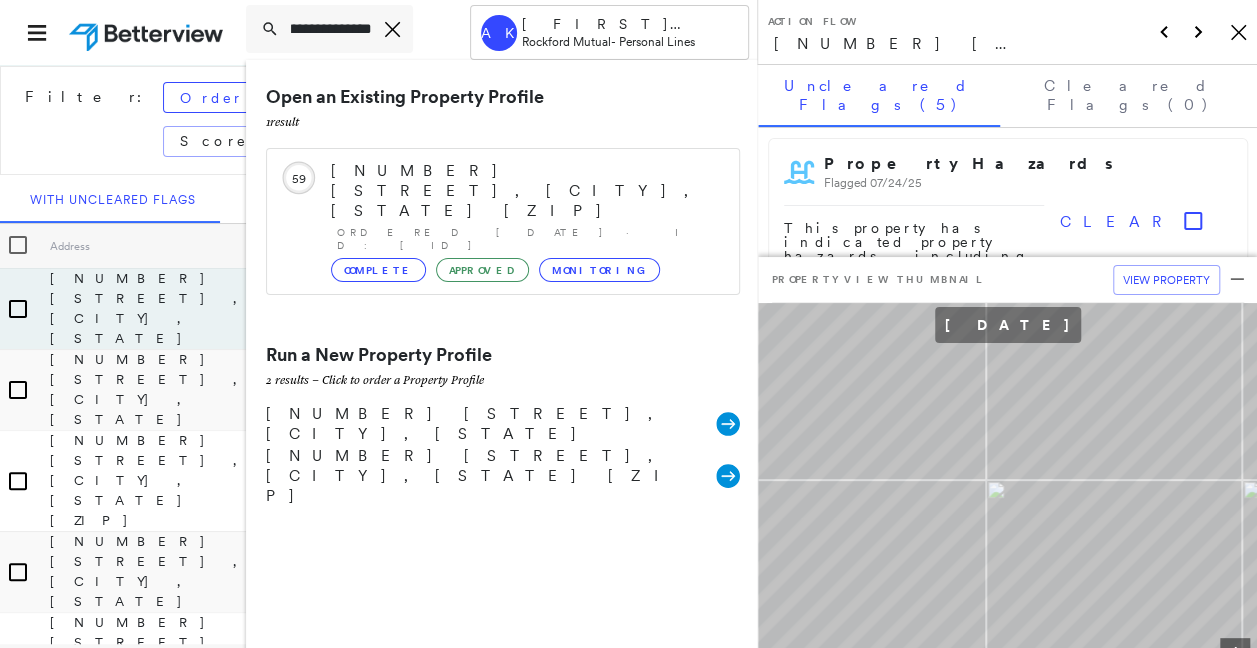 type on "**********" 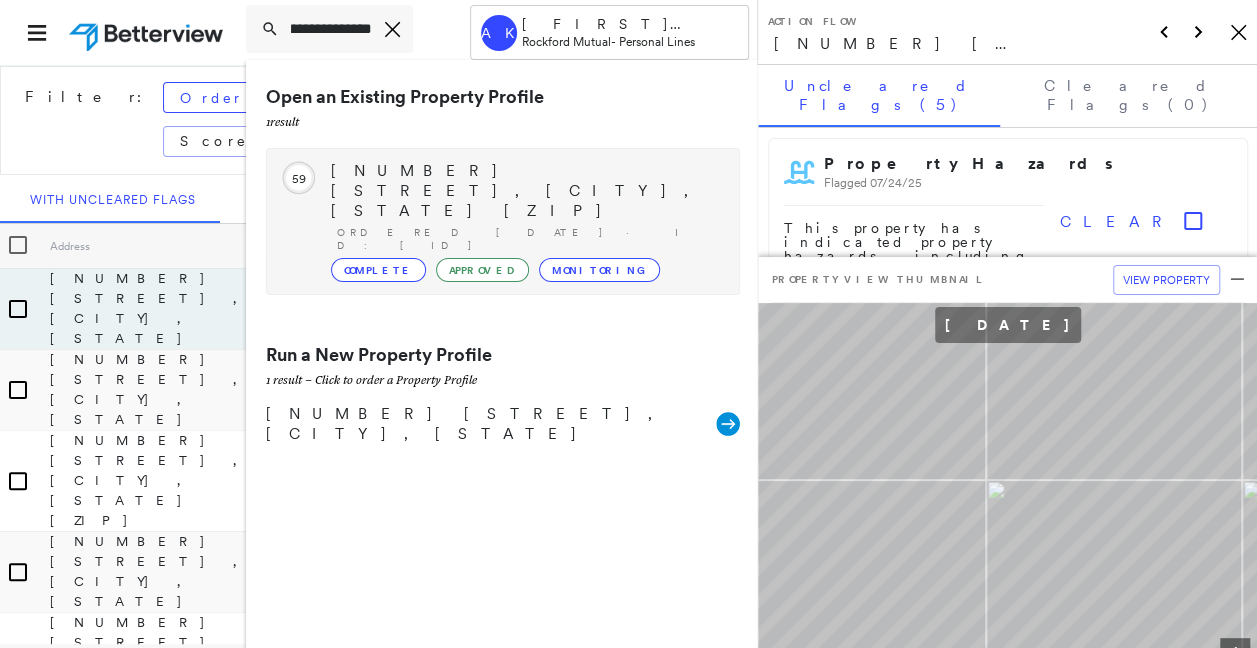 click on "[NUMBER] [STREET], [CITY], [STATE] [ZIP] Ordered [DATE] · ID: [ID] Complete Approved Monitoring" at bounding box center [525, 221] 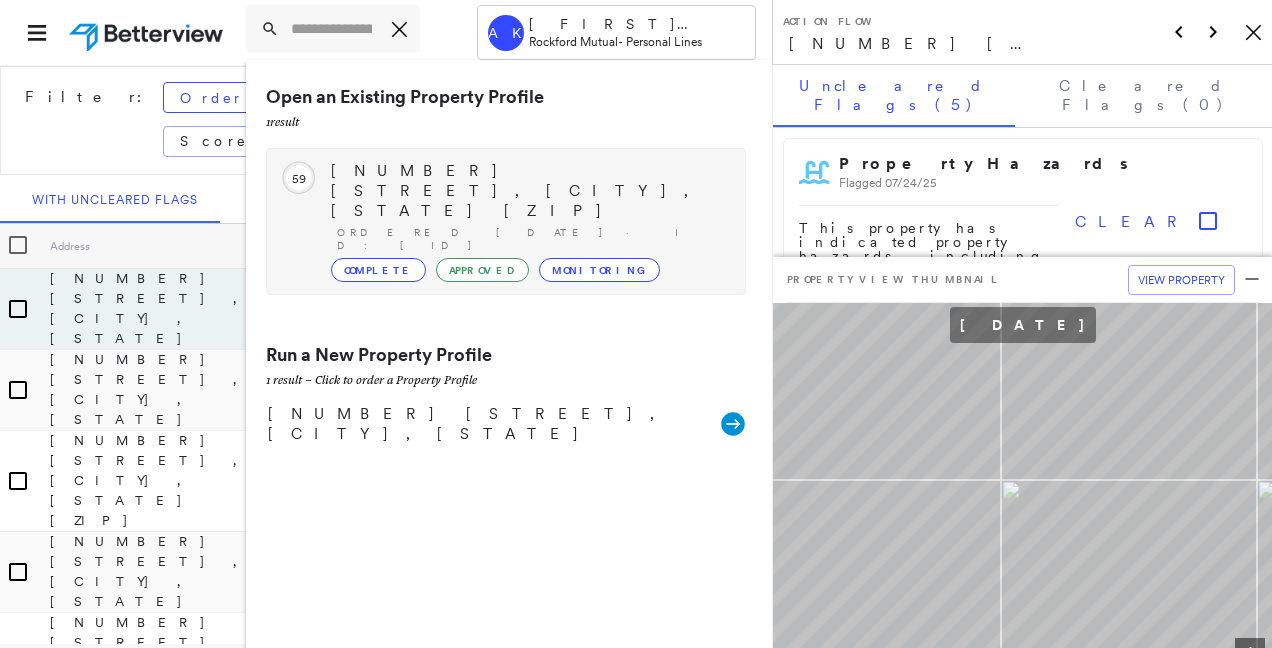 scroll, scrollTop: 0, scrollLeft: 0, axis: both 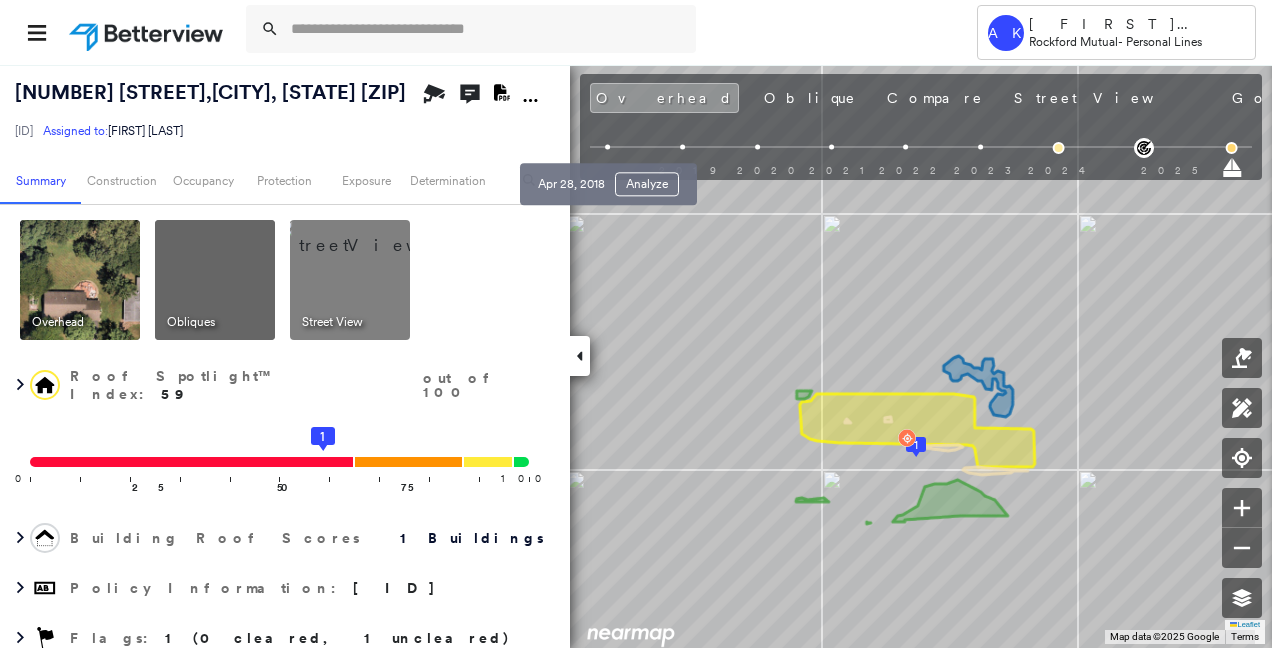 click on "Apr 28, 2018 Analyze" at bounding box center (608, 178) 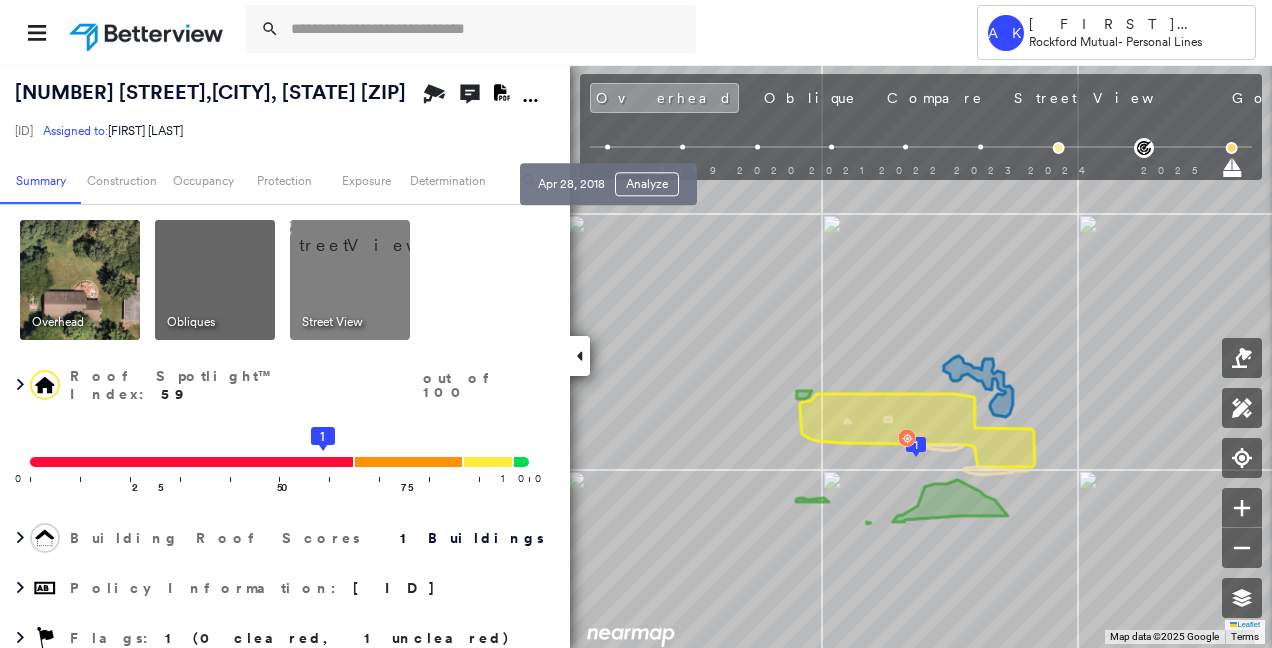 click at bounding box center (608, 147) 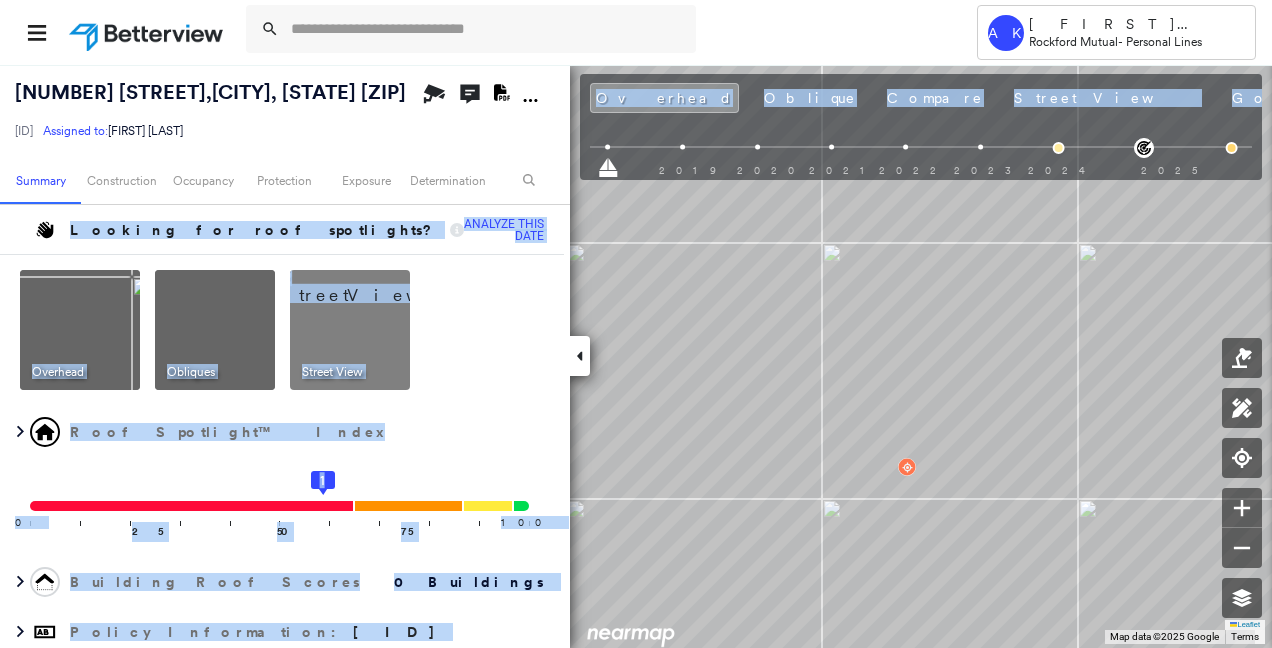 drag, startPoint x: 606, startPoint y: 148, endPoint x: 552, endPoint y: 148, distance: 54 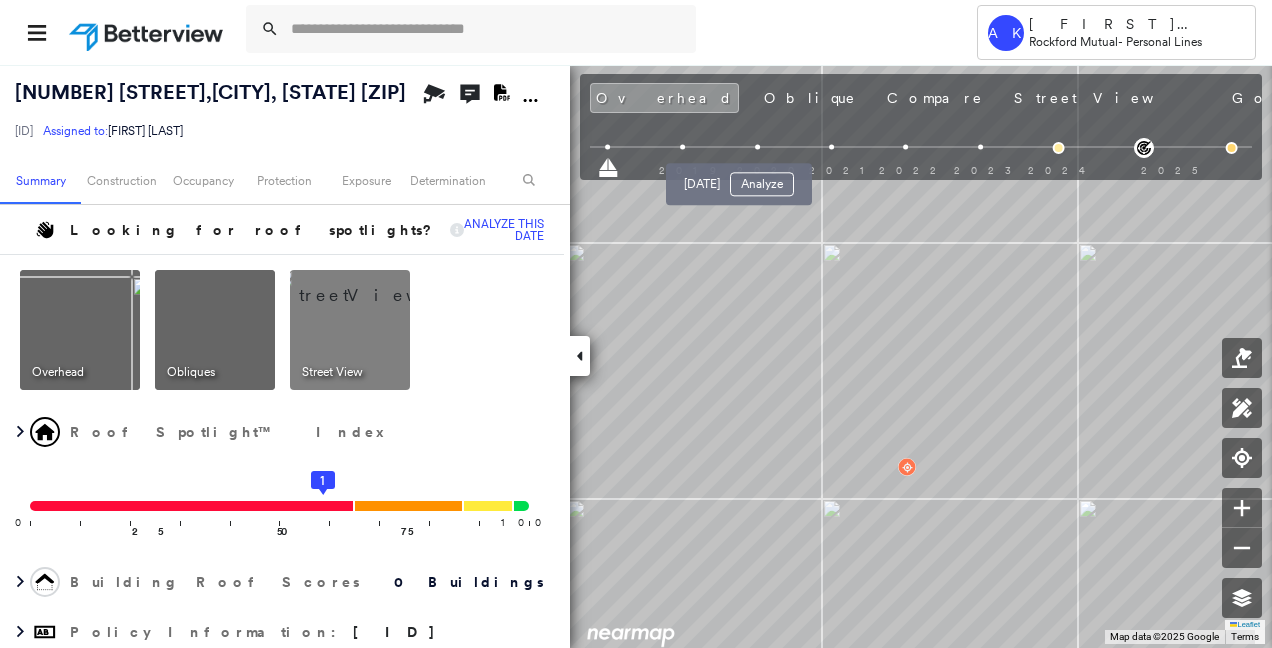 click on "Mar 30, 2020 Analyze" at bounding box center [739, 184] 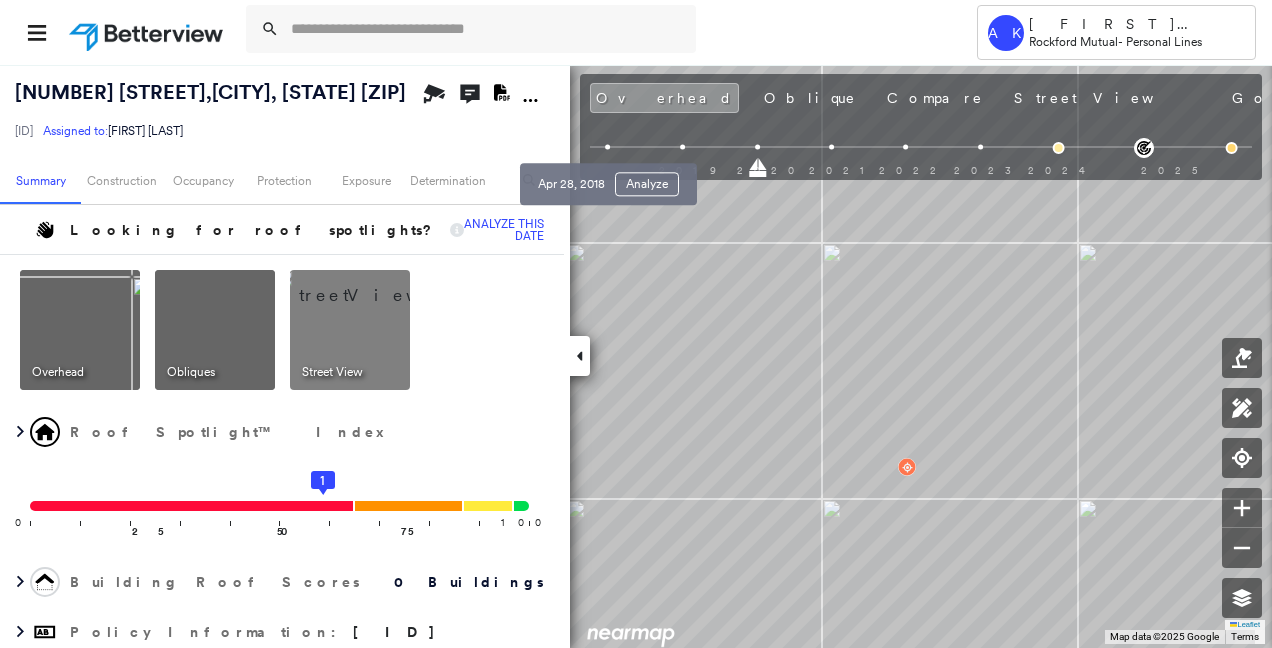 click at bounding box center (608, 147) 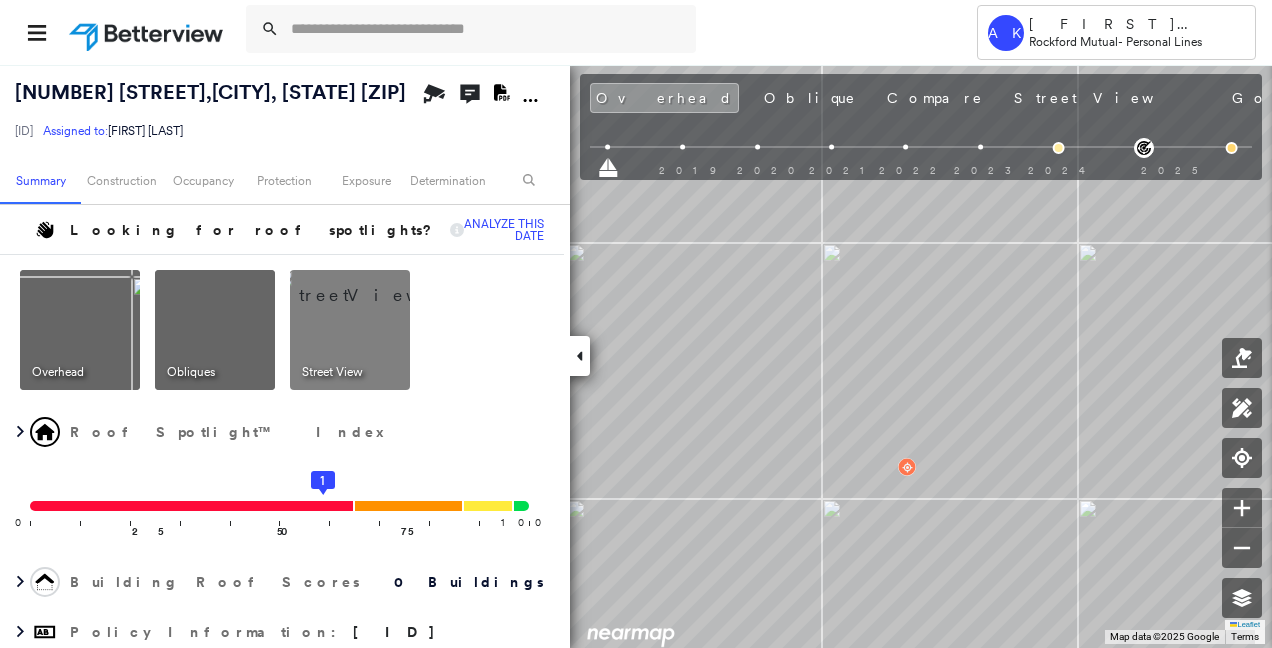 click at bounding box center [374, 285] 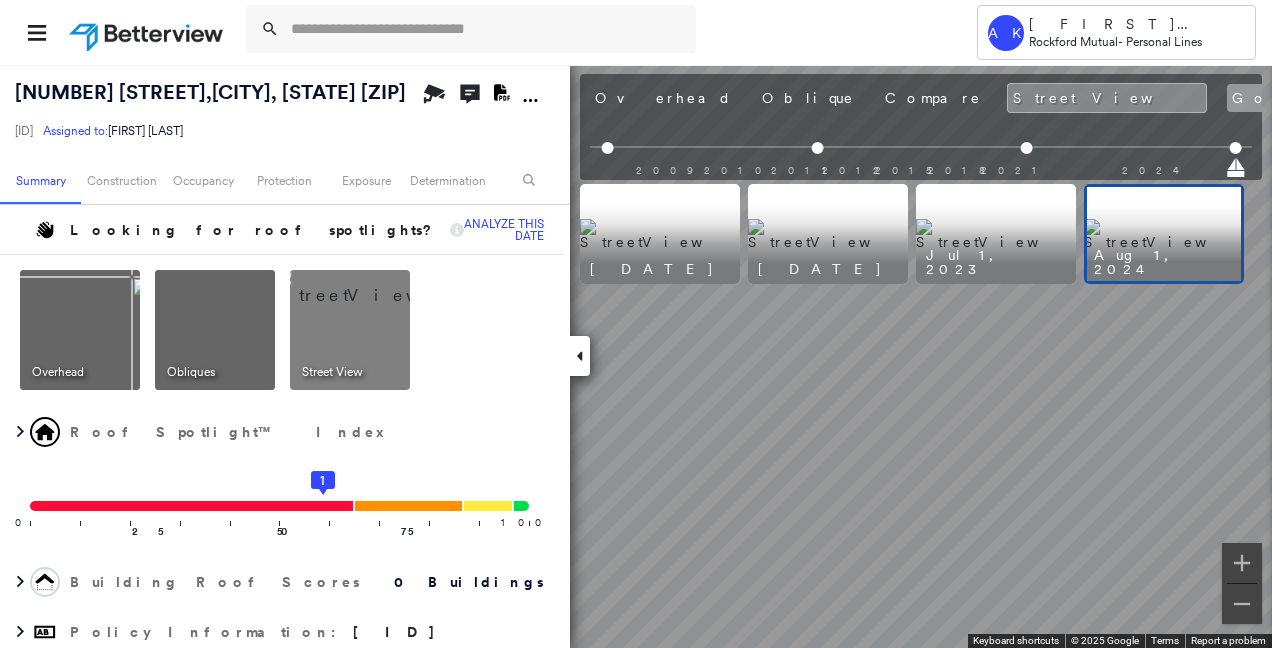 click on "Google" at bounding box center (1273, 98) 